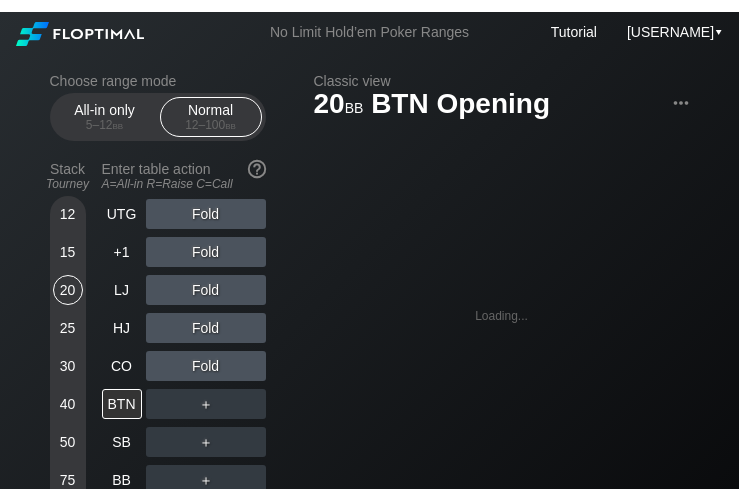 scroll, scrollTop: 0, scrollLeft: 0, axis: both 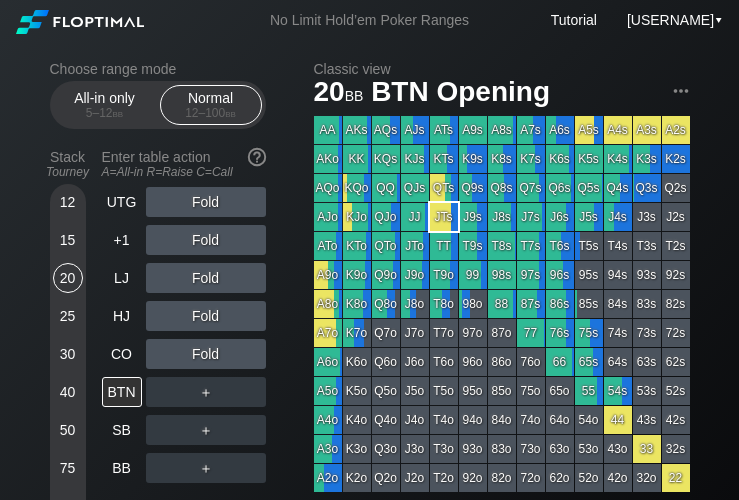 click on "75" at bounding box center (68, 468) 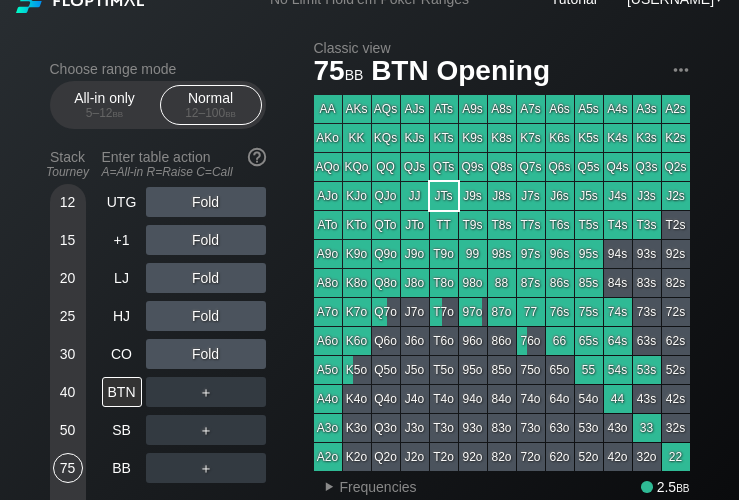 scroll, scrollTop: 78, scrollLeft: 0, axis: vertical 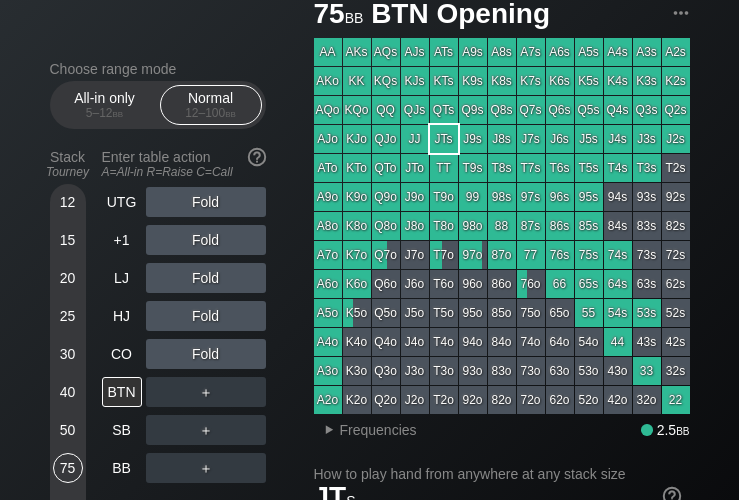 click on "SB" at bounding box center (122, 430) 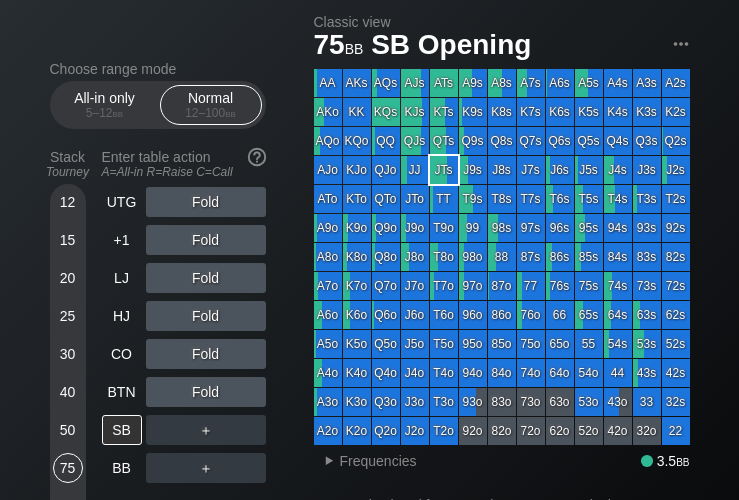scroll, scrollTop: 46, scrollLeft: 0, axis: vertical 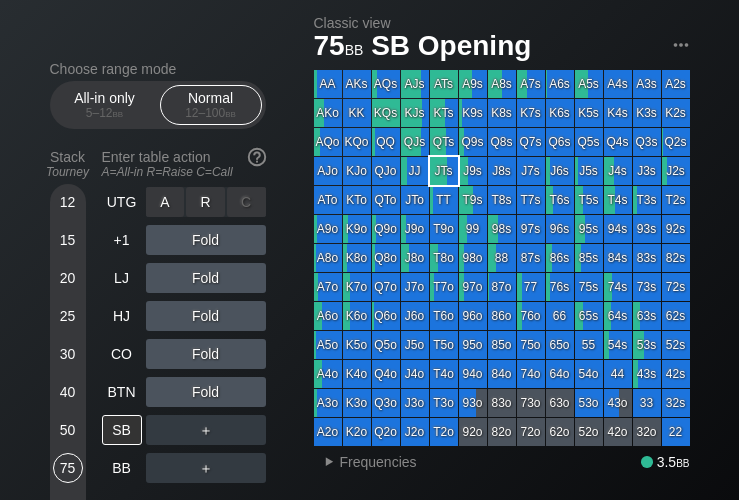 click on "R ✕" at bounding box center [205, 202] 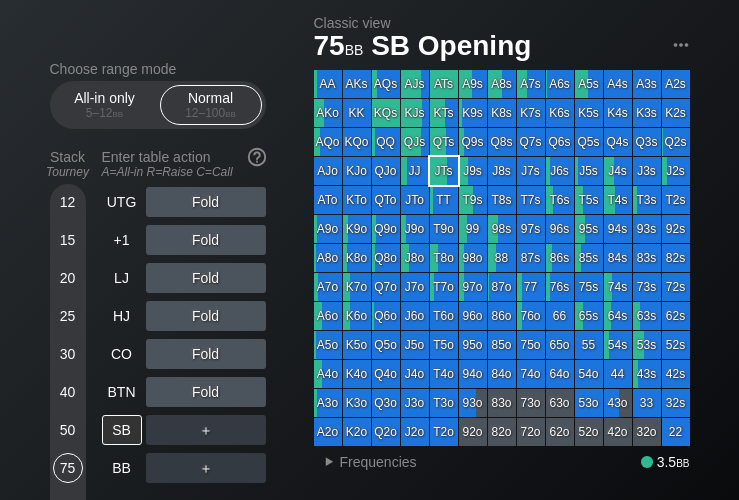 click on "Choose range mode All-in only 5 – 12 bb Normal 12 – 100 bb Stack Tourney Enter table action A=All-in R=Raise C=Call 12 15 20 25 30 40 50 75 100 Cash 100 UTG Fold +1 Fold LJ Fold HJ Fold CO Fold BTN Fold SB ＋ BB ＋ Clear actions Share Color legend Call Fold Raise No data All-in" at bounding box center (174, 402) 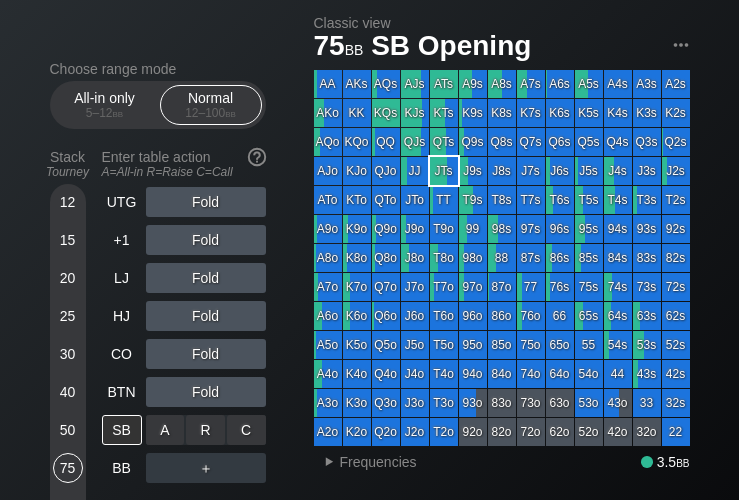 click on "A ✕ R ✕ C ✕ ＋" at bounding box center (206, 430) 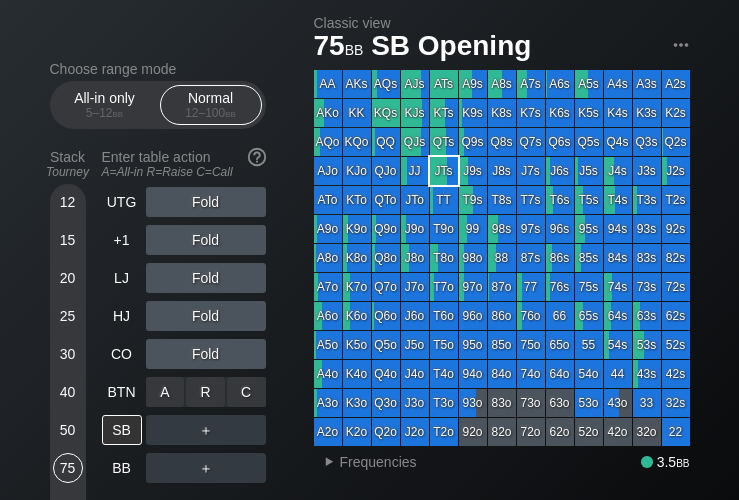 click on "R ✕" at bounding box center [205, 392] 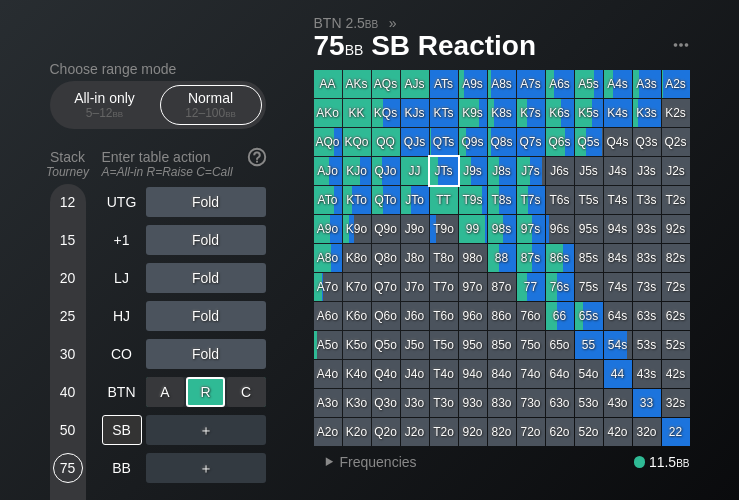 click on "R ✕" at bounding box center (205, 392) 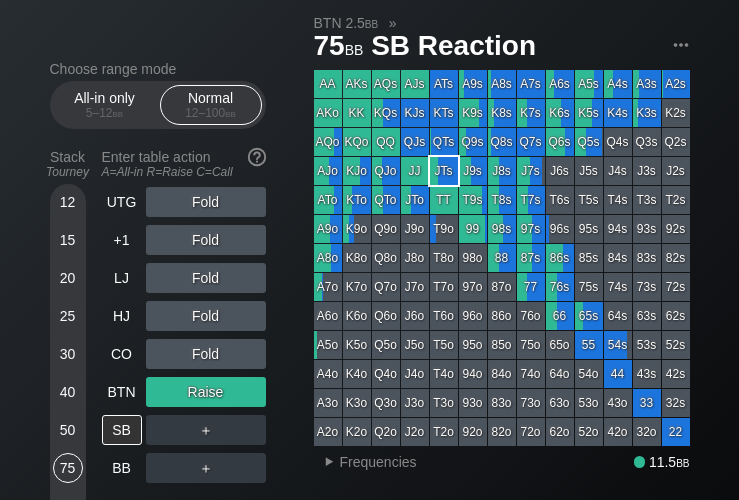 click on "CO" at bounding box center (122, 354) 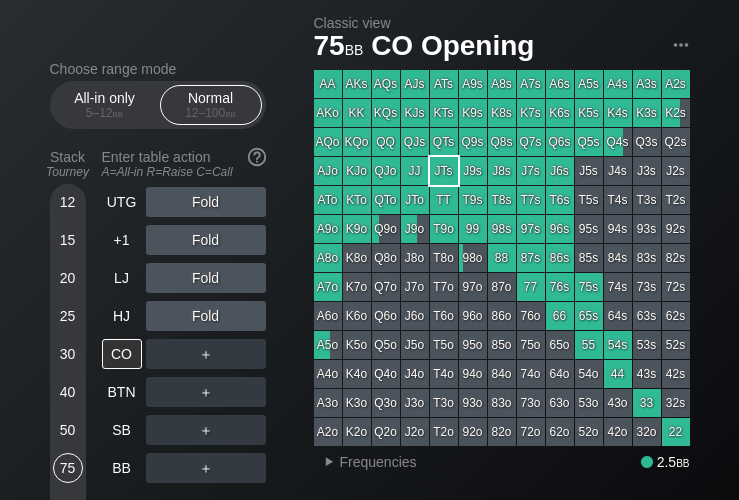 click on "CO" at bounding box center [122, 354] 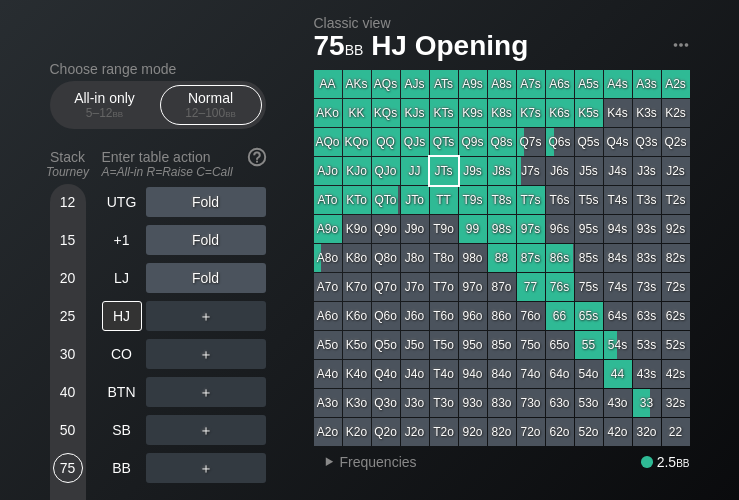 click on "HJ" at bounding box center [122, 316] 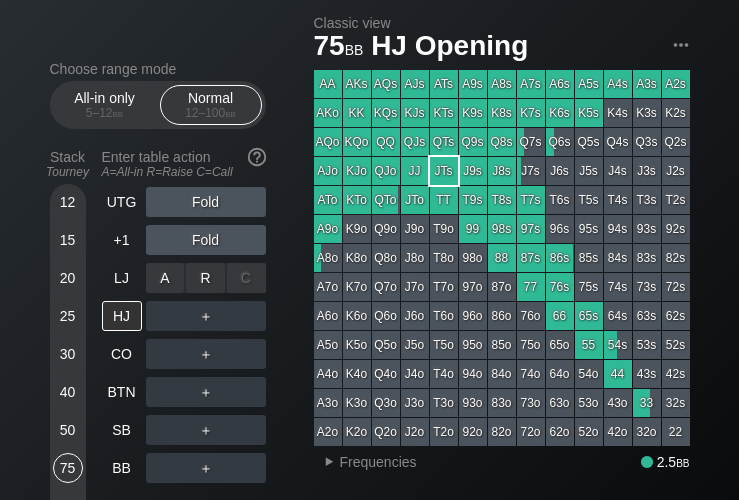 click on "R ✕" at bounding box center (205, 278) 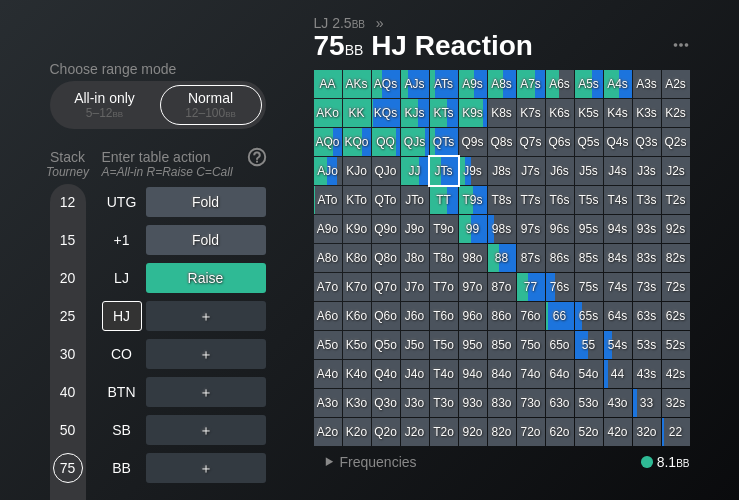 click on "LJ" at bounding box center [122, 278] 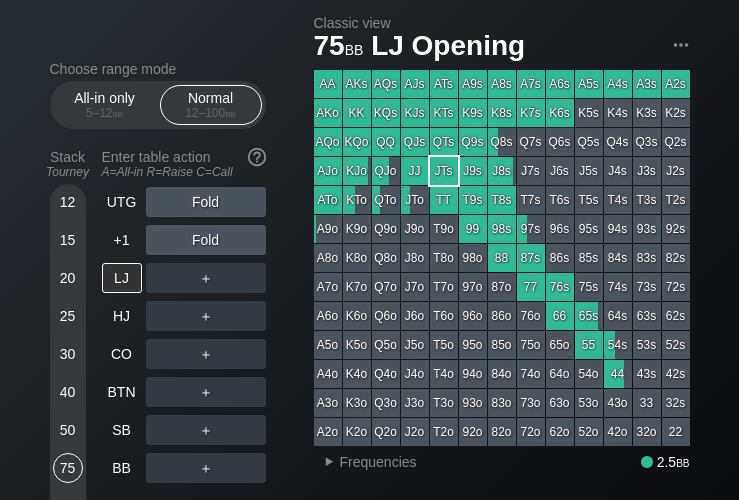 click on "+1" at bounding box center (122, 240) 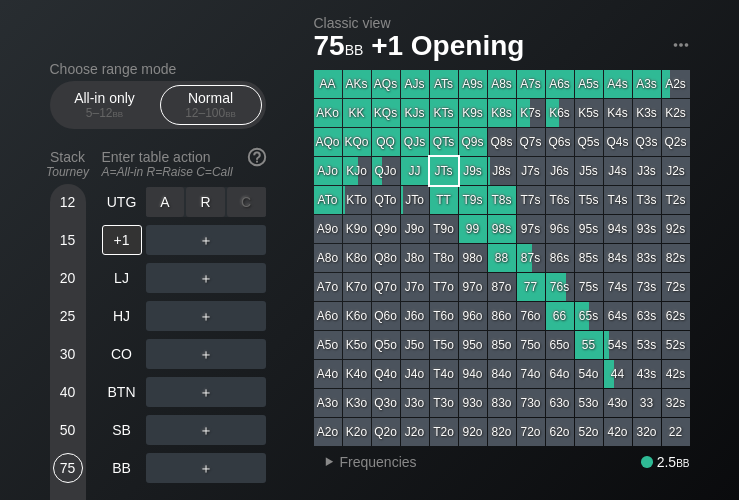 click on "R ✕" at bounding box center (205, 202) 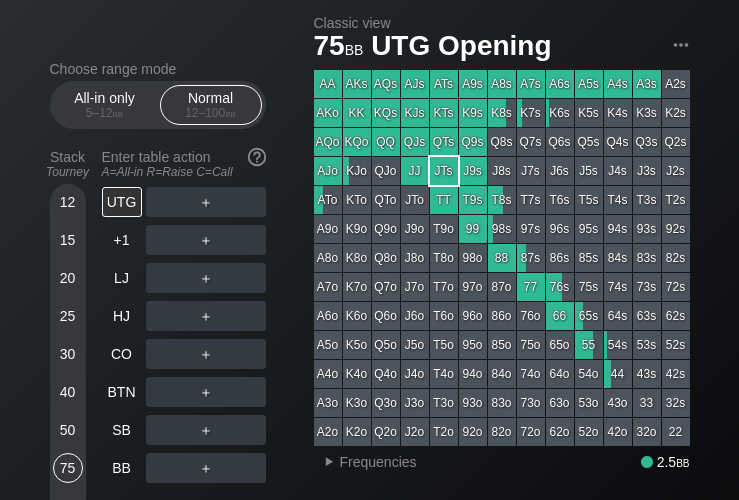 click on "BB" at bounding box center (122, 468) 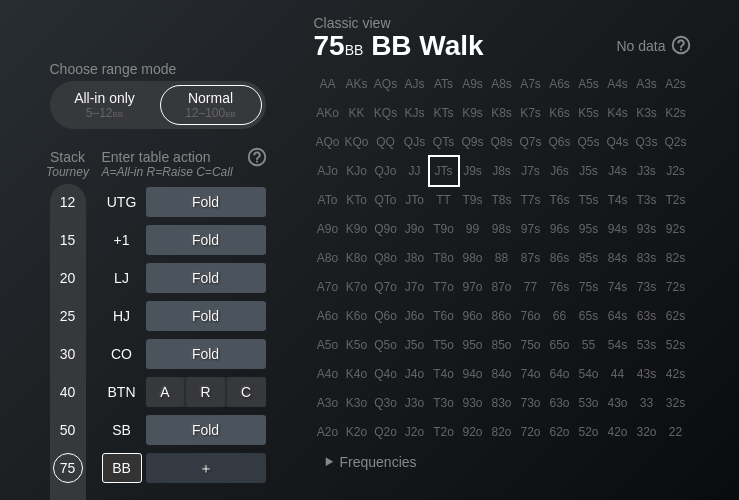 click on "R ✕" at bounding box center (205, 392) 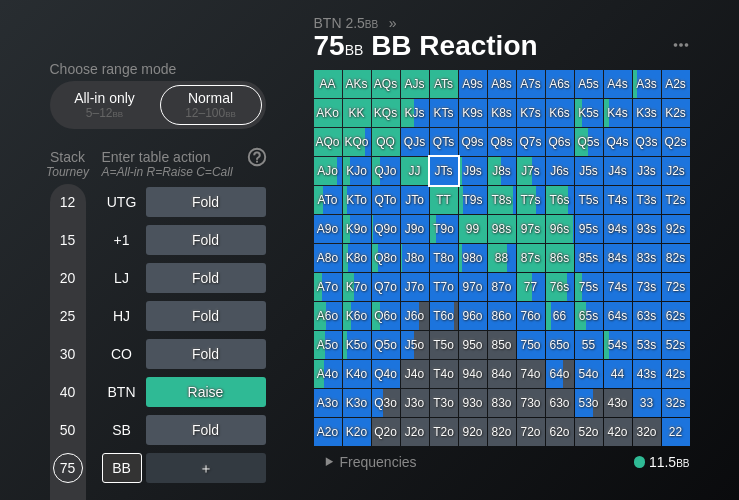 click on "SB" at bounding box center (122, 430) 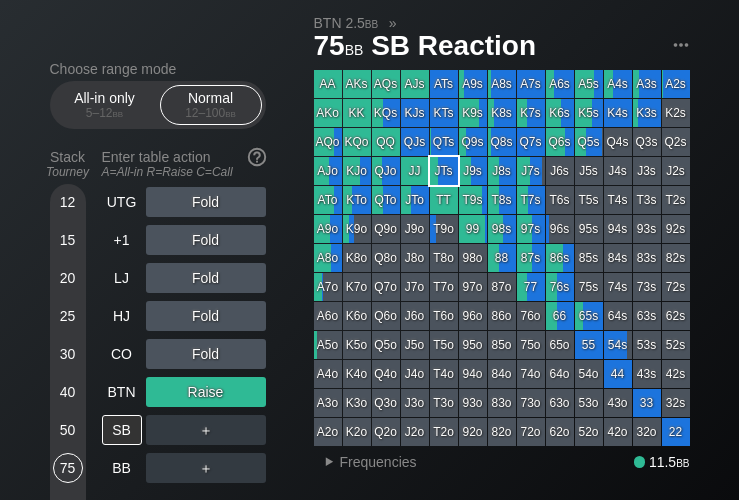click on "SB" at bounding box center [122, 430] 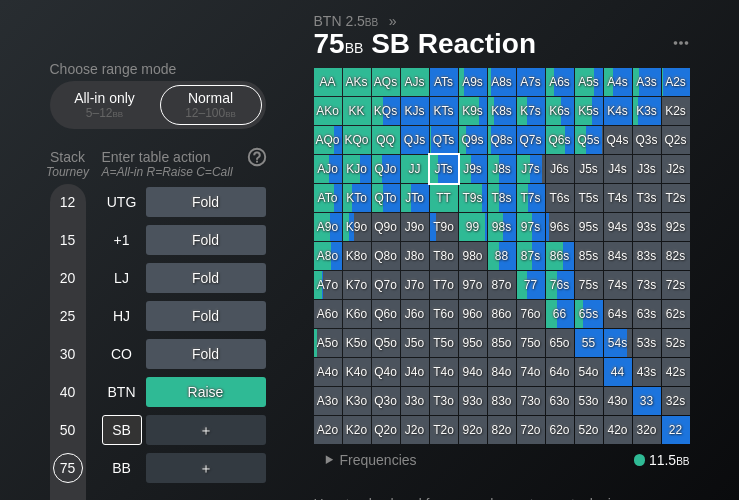 click on "BTN" at bounding box center (122, 392) 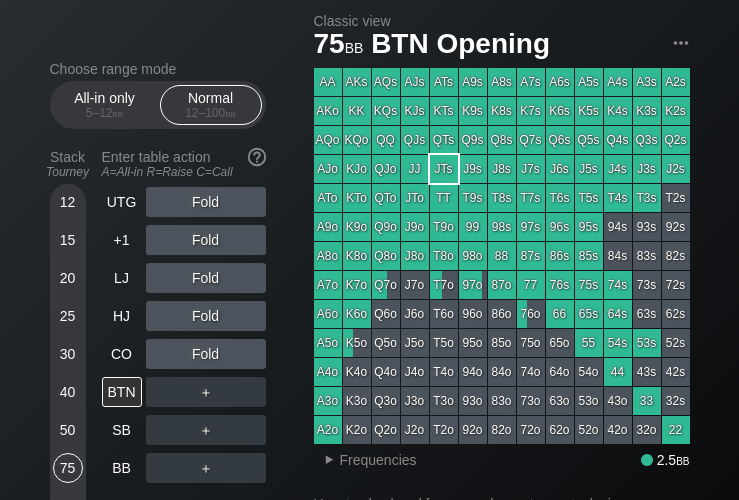 click on "SB" at bounding box center (122, 430) 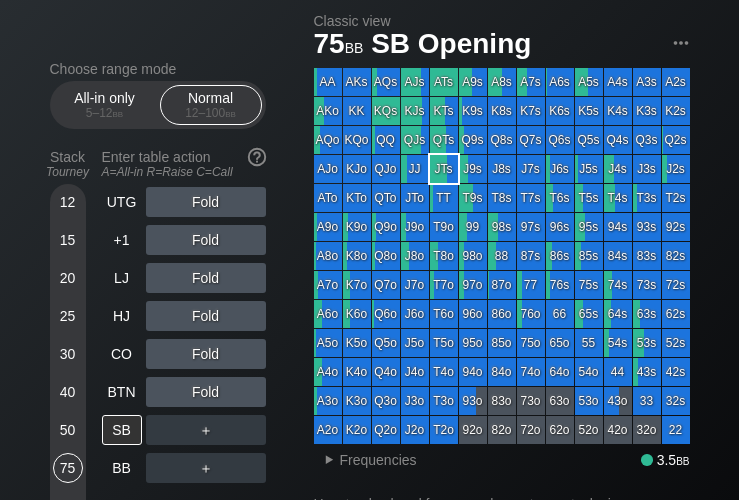 click on "BTN" at bounding box center (124, 392) 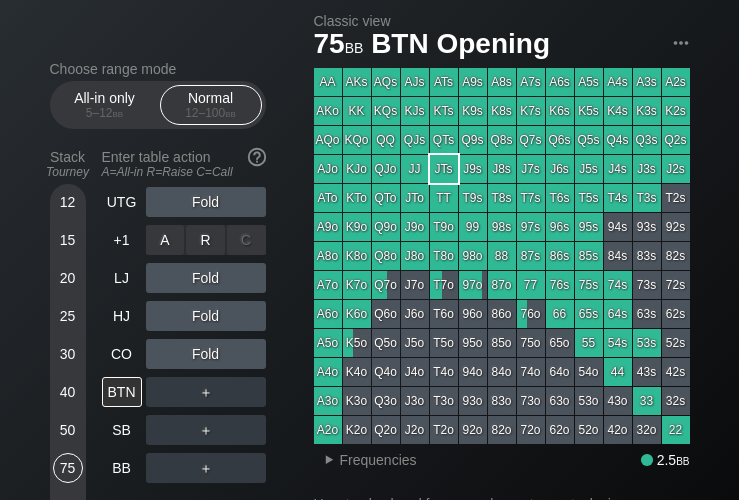 click on "R ✕" at bounding box center [205, 240] 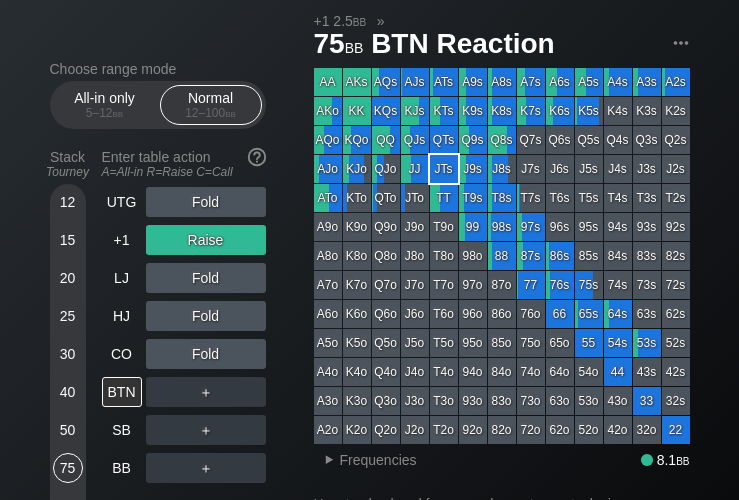 click on "CO" at bounding box center (122, 354) 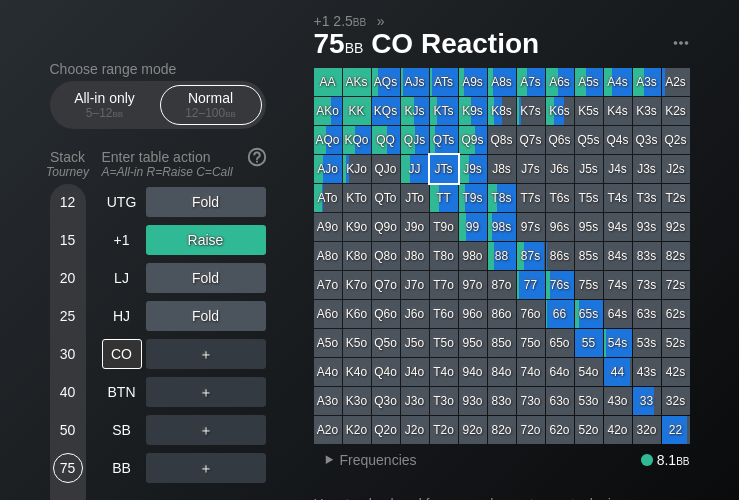 click on "UTG" at bounding box center (122, 202) 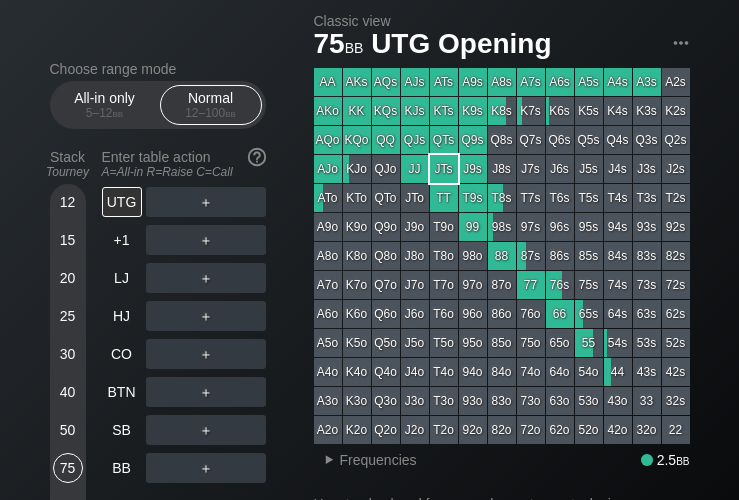 click on "BTN" at bounding box center [122, 392] 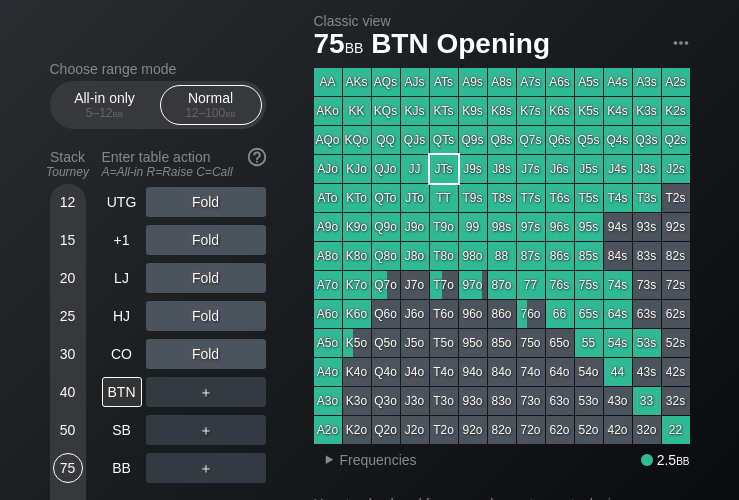 click on "100" at bounding box center (68, 506) 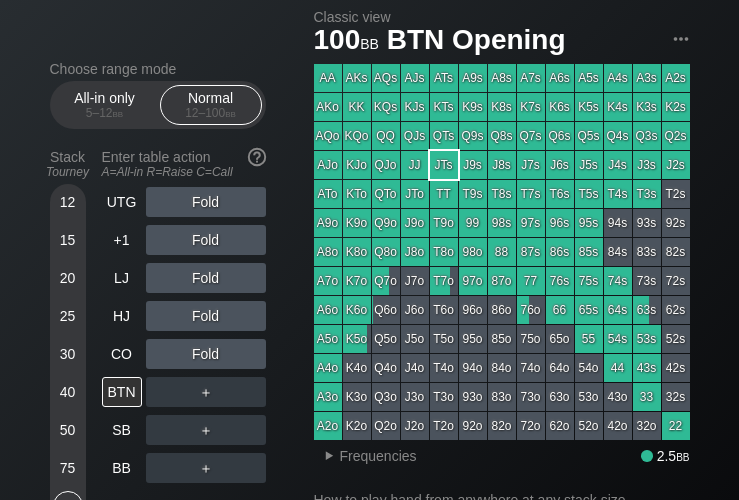 scroll, scrollTop: 82, scrollLeft: 0, axis: vertical 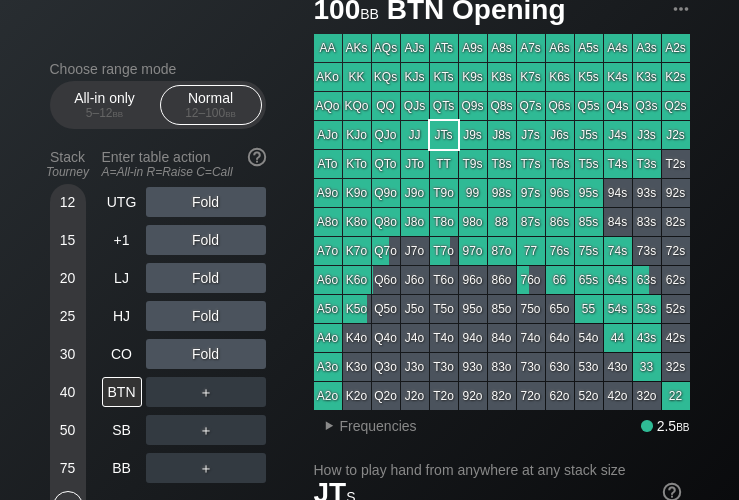 click on "LJ" at bounding box center (122, 278) 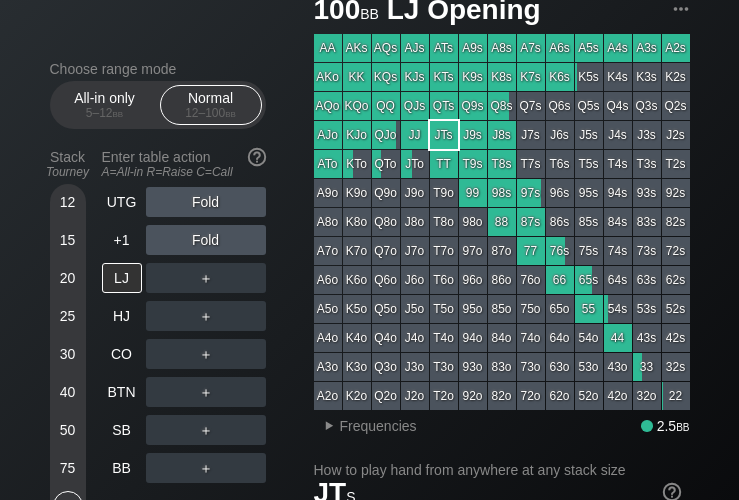 click on "+1" at bounding box center (122, 240) 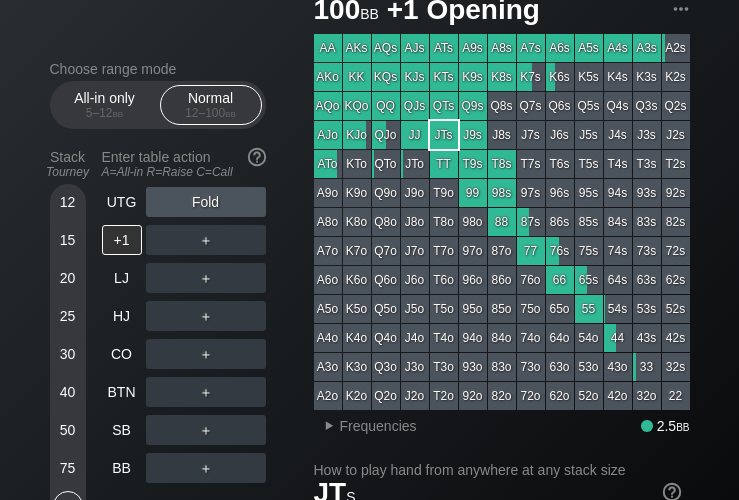click on "UTG" at bounding box center (122, 202) 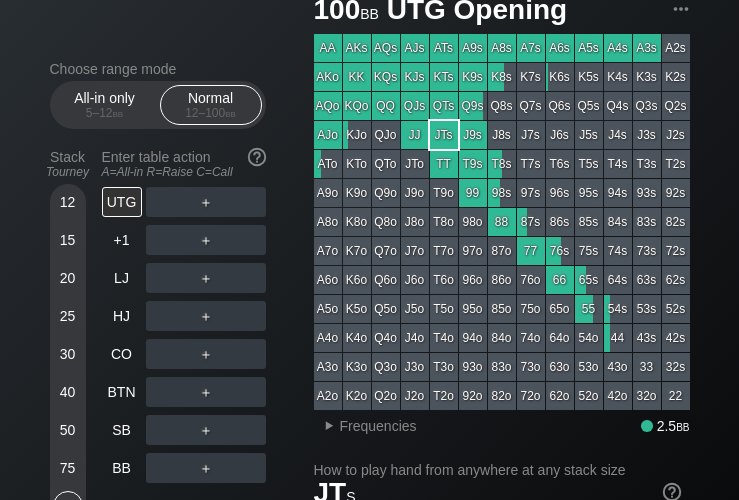 click on "75" at bounding box center (68, 468) 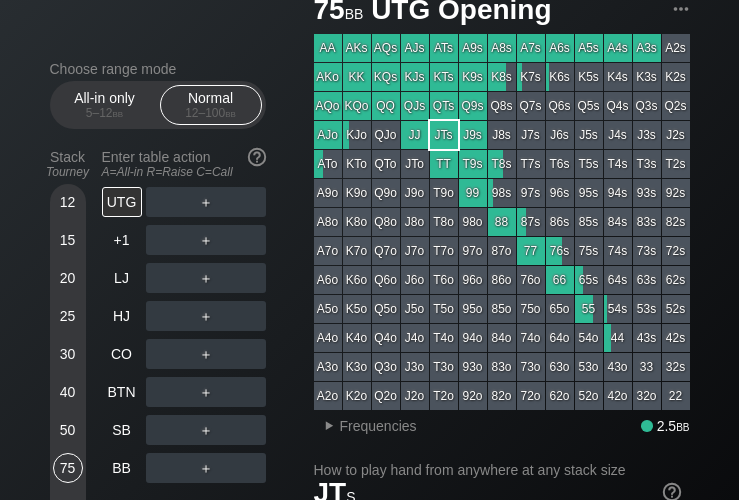 click on "Choose range mode All-in only 5 – 12 bb Normal 12 – 100 bb Stack Tourney Enter table action A=All-in R=Raise C=Call 12 15 20 25 30 40 50 75 100 Cash 100 UTG ＋ +1 ＋ LJ ＋ HJ ＋ CO ＋ BTN ＋ SB ＋ BB ＋ Clear actions Share Color legend Call Fold Raise No data All-in Classic view 75 bb UTG Opening AA AKs AQs AJs ATs A9s A8s A7s A6s A5s A4s A3s A2s AKo KK KQs KJs KTs K9s K8s K7s K6s K5s K4s K3s K2s AQo KQo QQ QJs QTs Q9s Q8s Q7s Q6s Q5s Q4s Q3s Q2s AJo KJo QJo JJ JTs J9s J8s J7s J6s J5s J4s J3s J2s ATo KTo QTo JTo TT T9s T8s T7s T6s T5s T4s T3s T2s A9o K9o Q9o J9o T9o 99 98s 97s 96s 95s 94s 93s 92s A8o K8o Q8o J8o T8o 98o 88 87s 86s 85s 84s 83s 82s A7o K7o Q7o J7o T7o 97o 87o 77 76s 75s 74s 73s 72s A6o K6o Q6o J6o T6o 96o 86o 76o 66 65s 64s 63s 62s A5o K5o Q5o J5o T5o 95o 85o 75o 65o 55 54s 53s 52s A4o K4o Q4o J4o T4o 94o 84o 74o 64o 54o 44 43s 42s A3o K3o Q3o J3o T3o 93o 83o 73o 63o 53o 43o 33 32s A2o K2o Q2o J2o T2o 92o 82o 72o 62o 52o 42o 32o 22 ▸ Frequencies 2.5 bbJT s" at bounding box center (369, 1082) 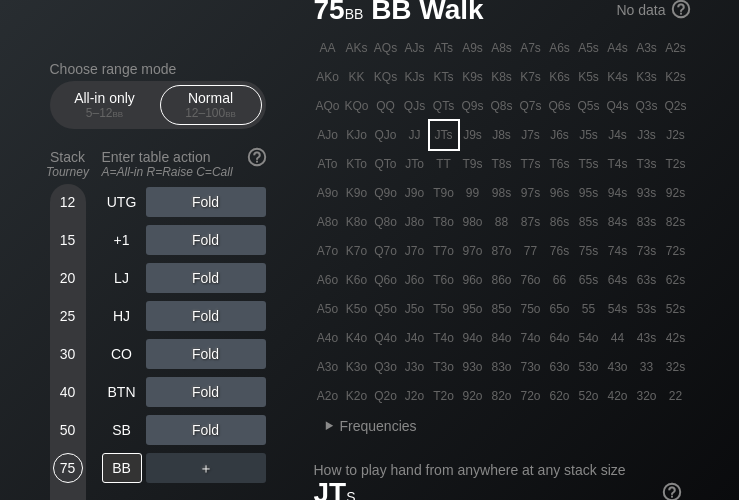 click on "LJ" at bounding box center (124, 278) 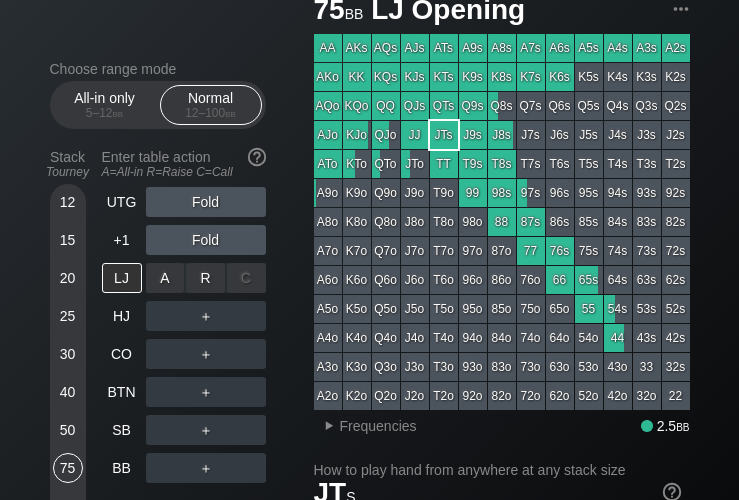 click on "R ✕" at bounding box center (205, 278) 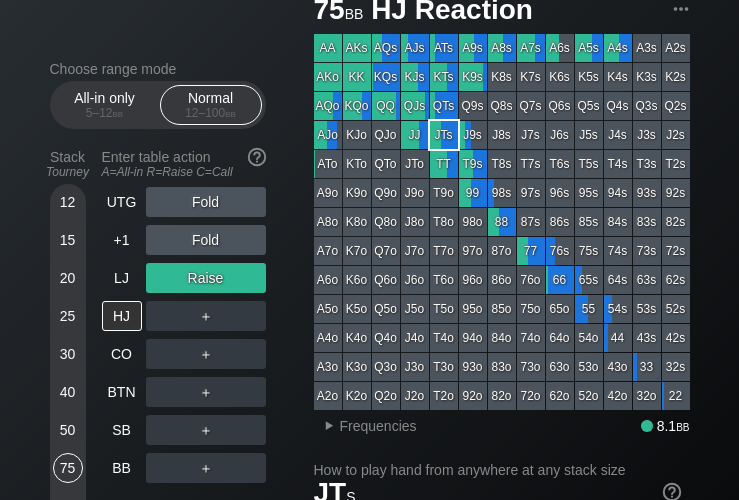 click on "BB" at bounding box center (122, 468) 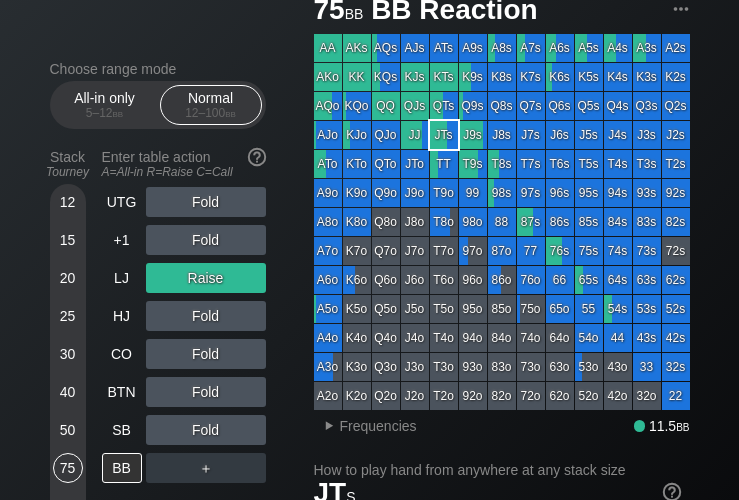 click on "50" at bounding box center (68, 430) 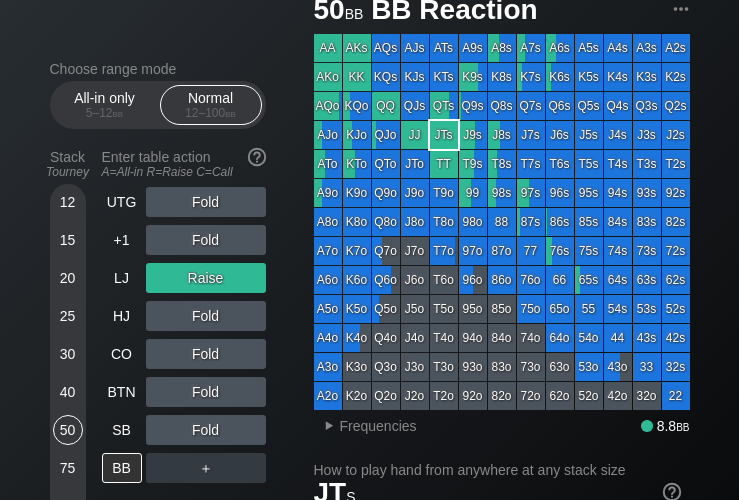 click on "75" at bounding box center [68, 468] 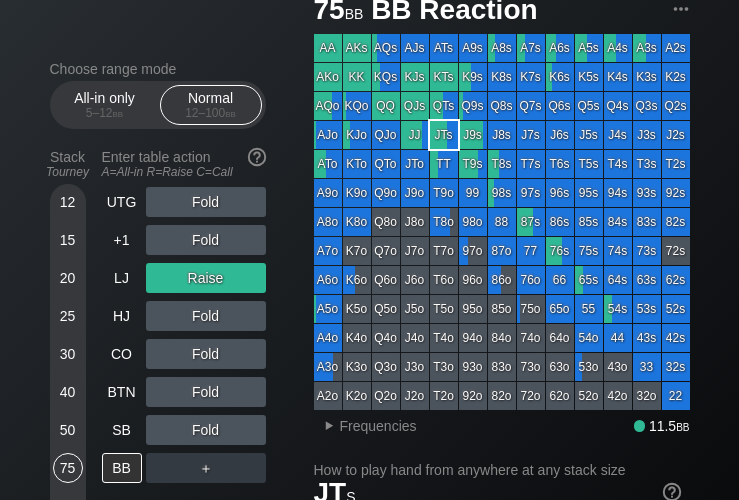 click on "SB" at bounding box center [122, 430] 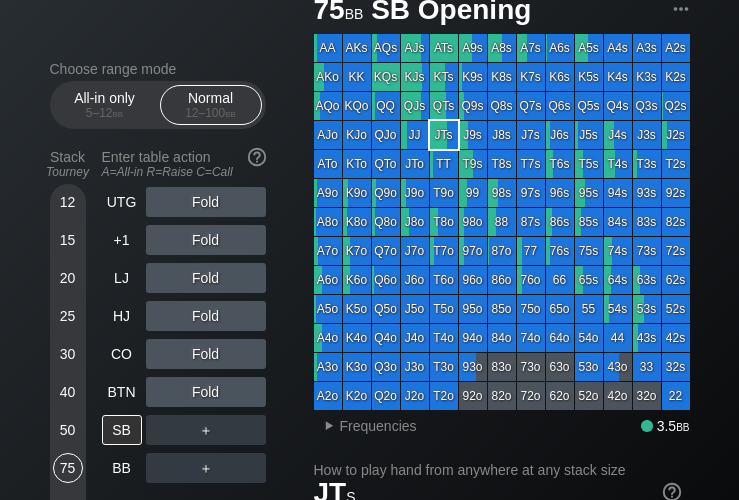 click on "+1" at bounding box center (122, 240) 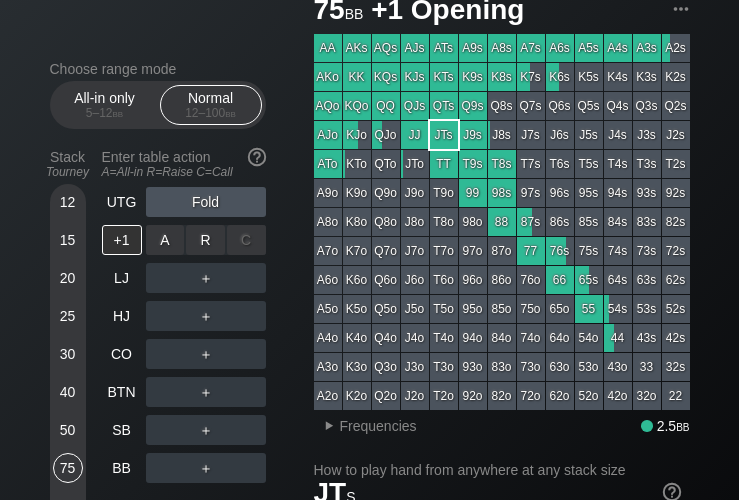 click on "R ✕" at bounding box center (205, 240) 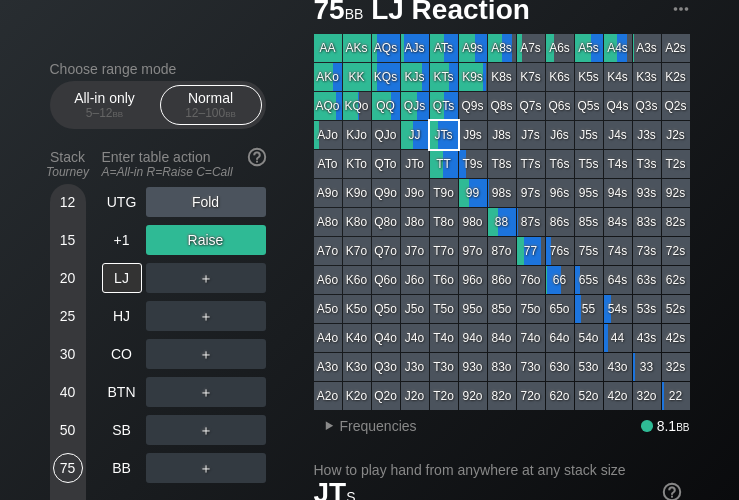 click on "BB" at bounding box center [122, 468] 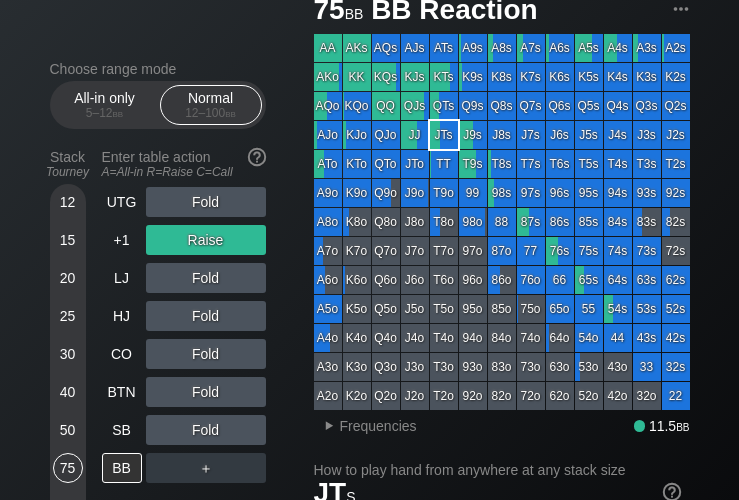 click on "SB" at bounding box center [122, 430] 